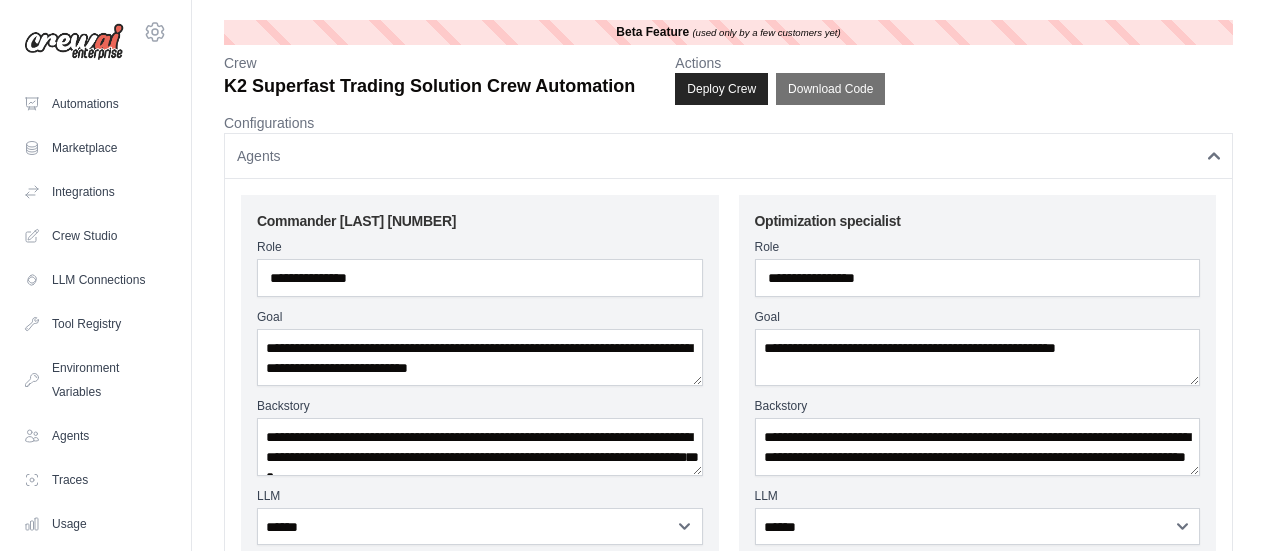 scroll, scrollTop: 1618, scrollLeft: 0, axis: vertical 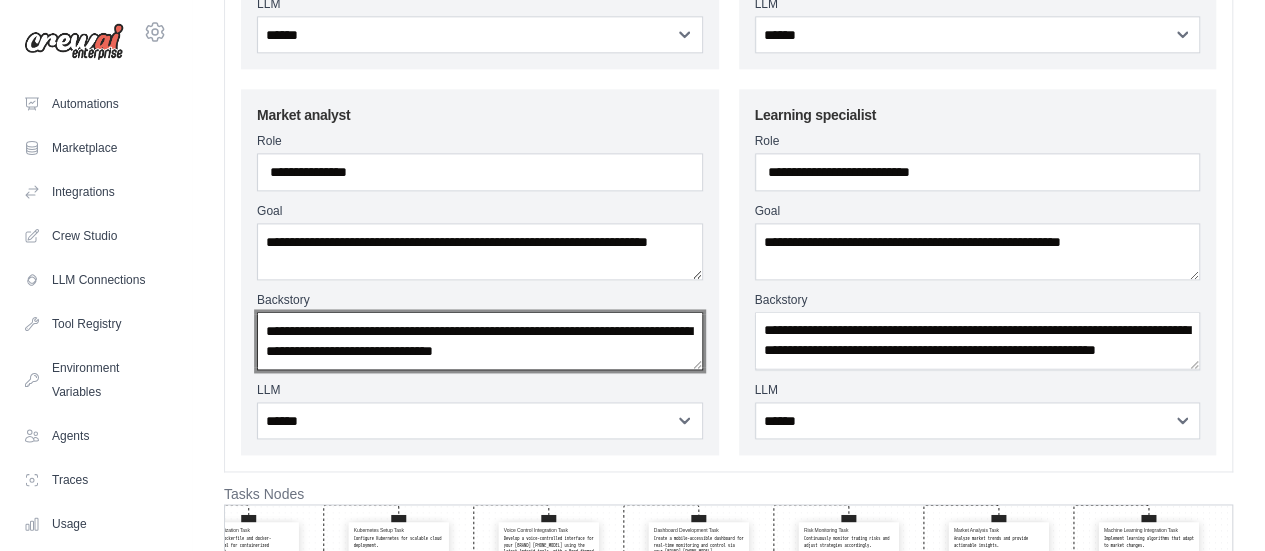 click on "**********" at bounding box center (480, 340) 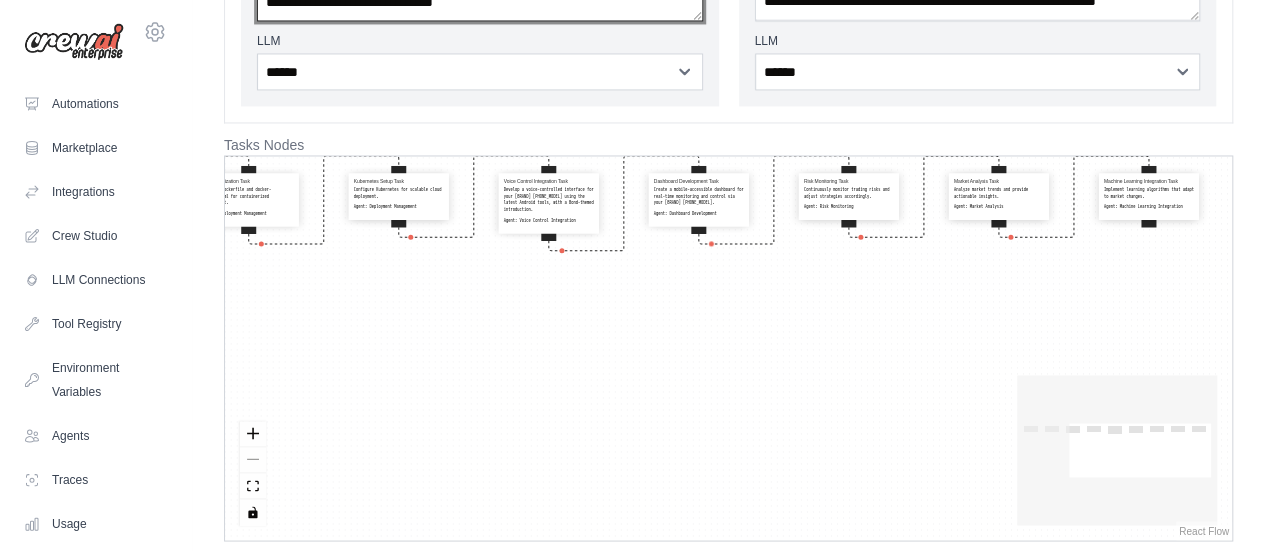 scroll, scrollTop: 1618, scrollLeft: 0, axis: vertical 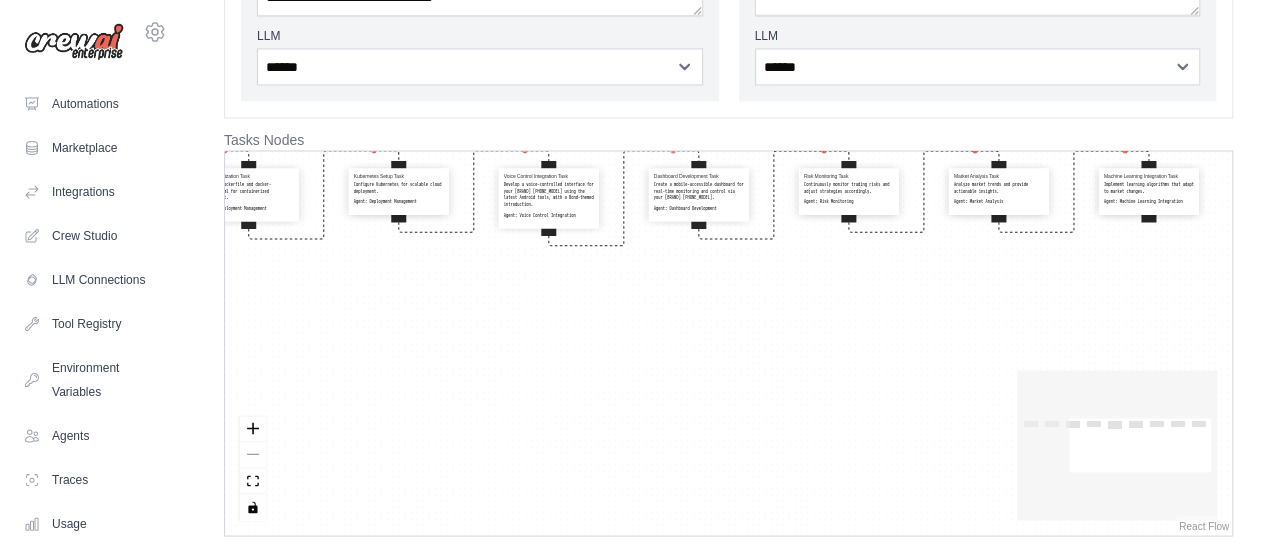 click on "React Flow mini map" 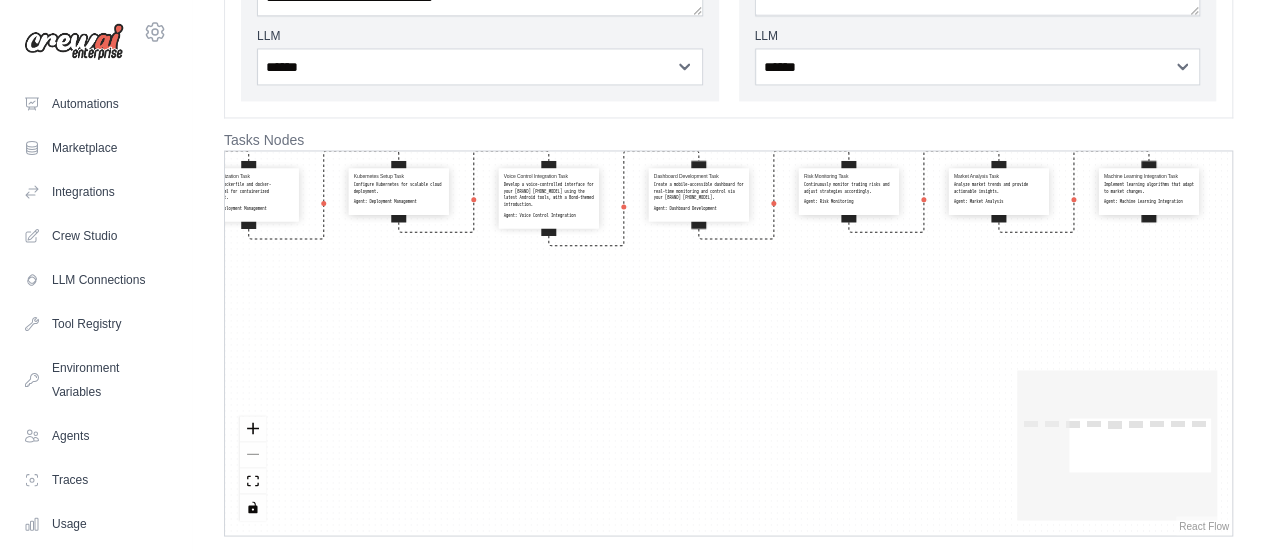 click 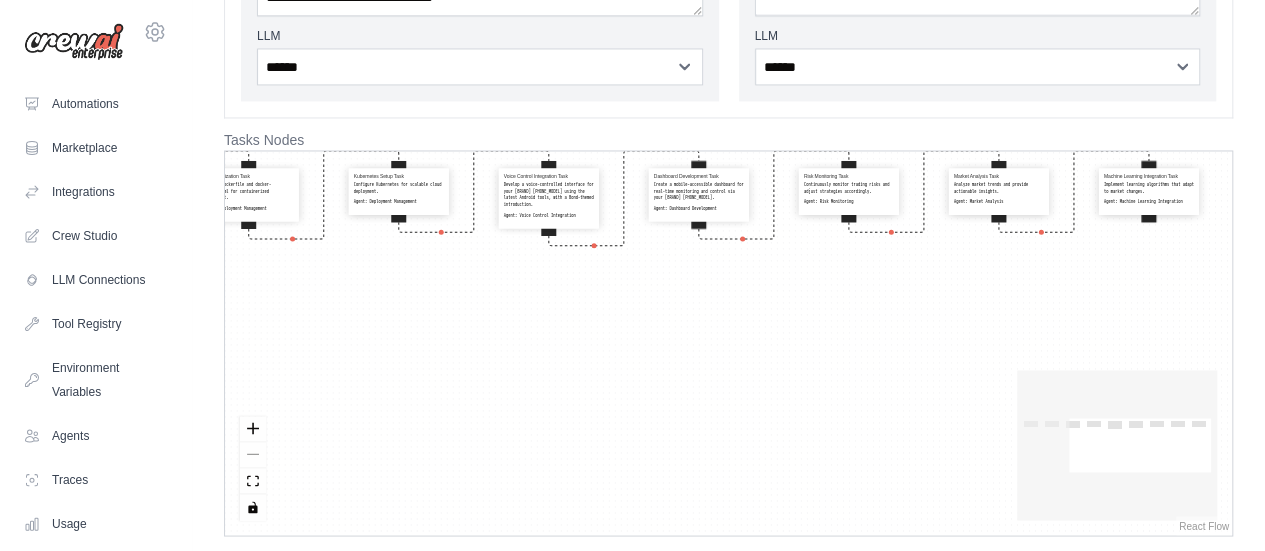 click 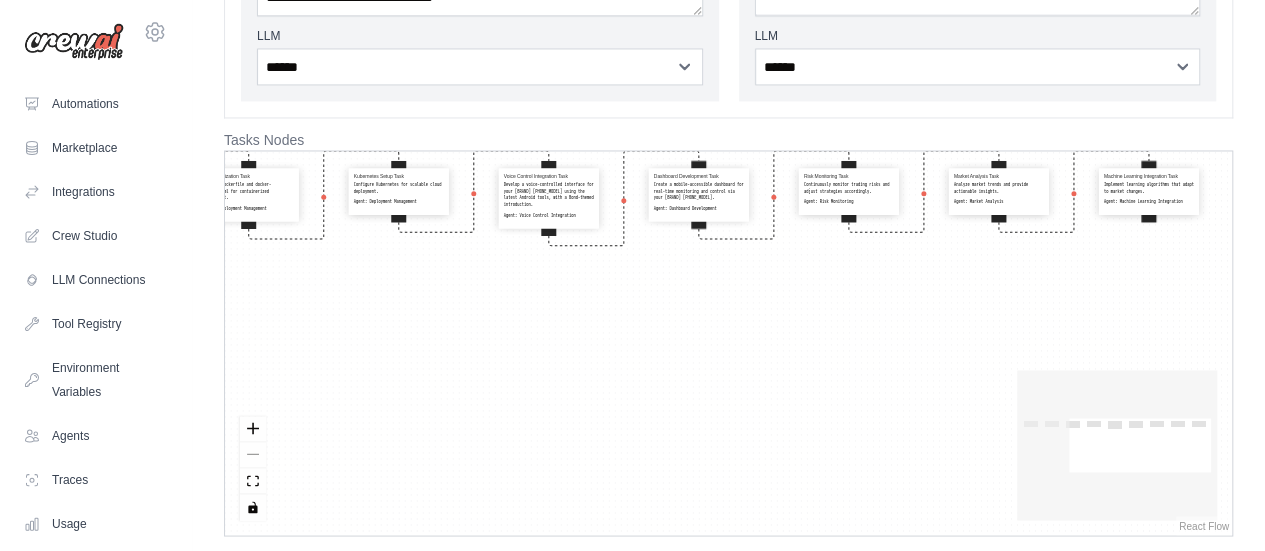 click 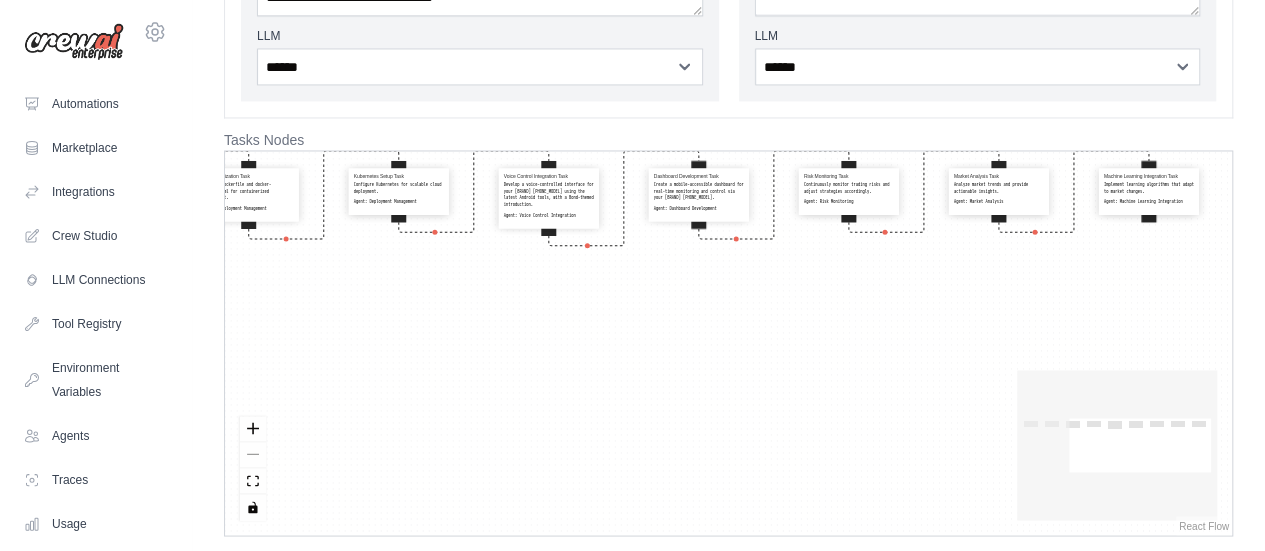 click on "React Flow mini map" 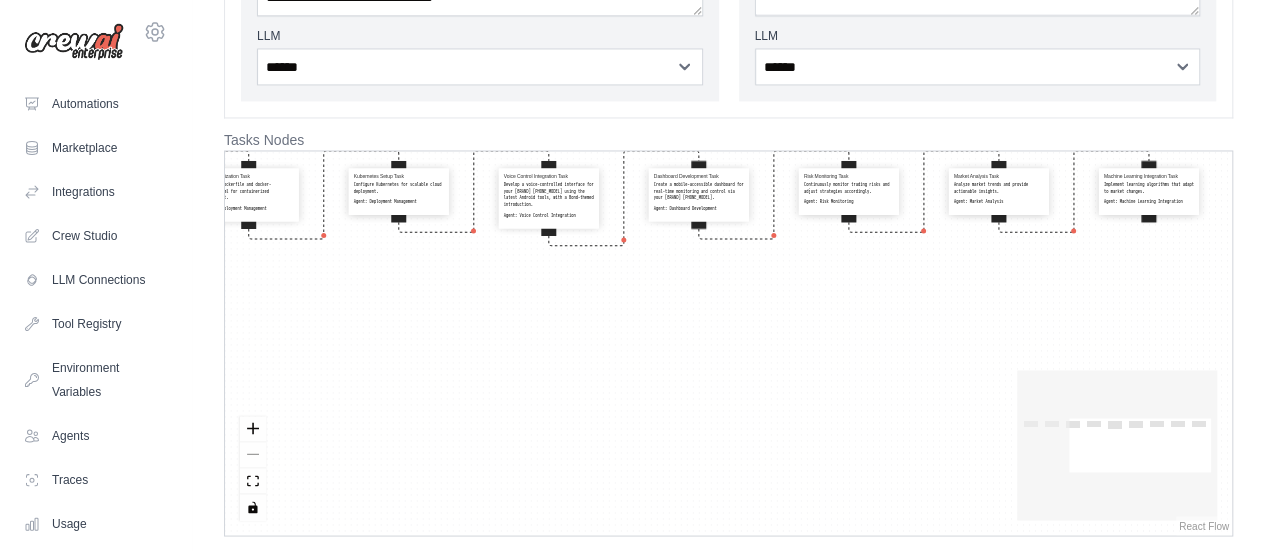 click on "React Flow mini map" 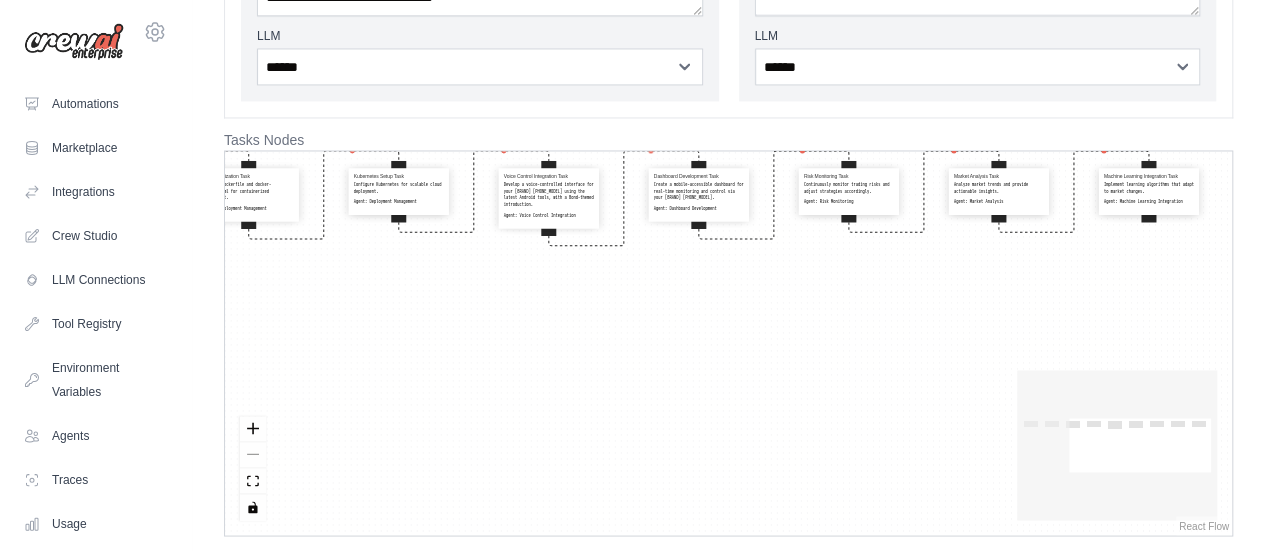 click on "React Flow mini map" 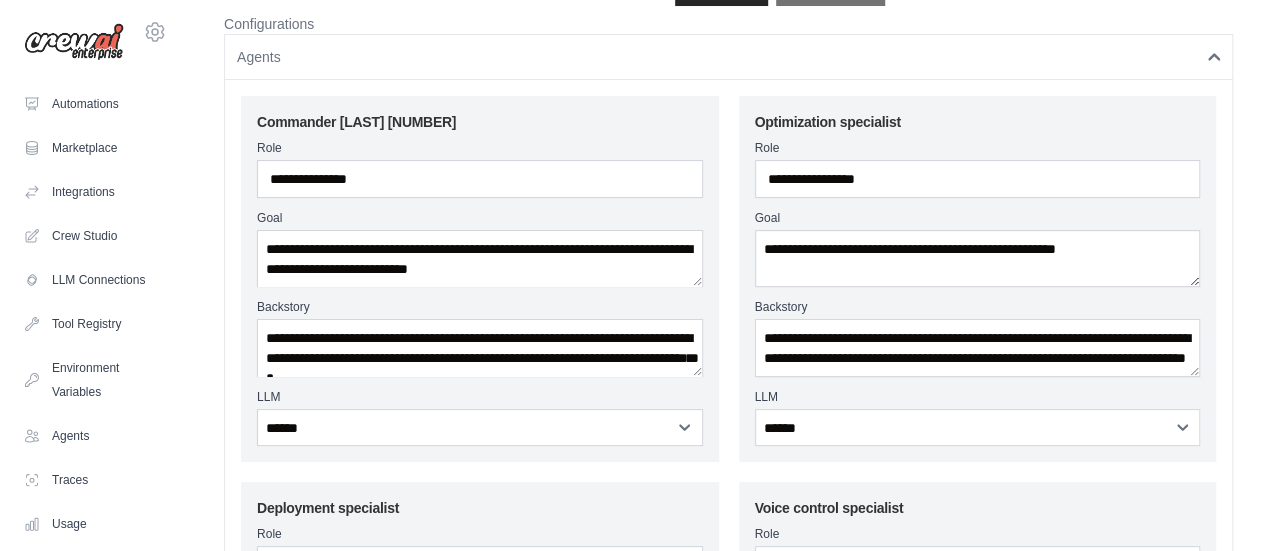 scroll, scrollTop: 0, scrollLeft: 0, axis: both 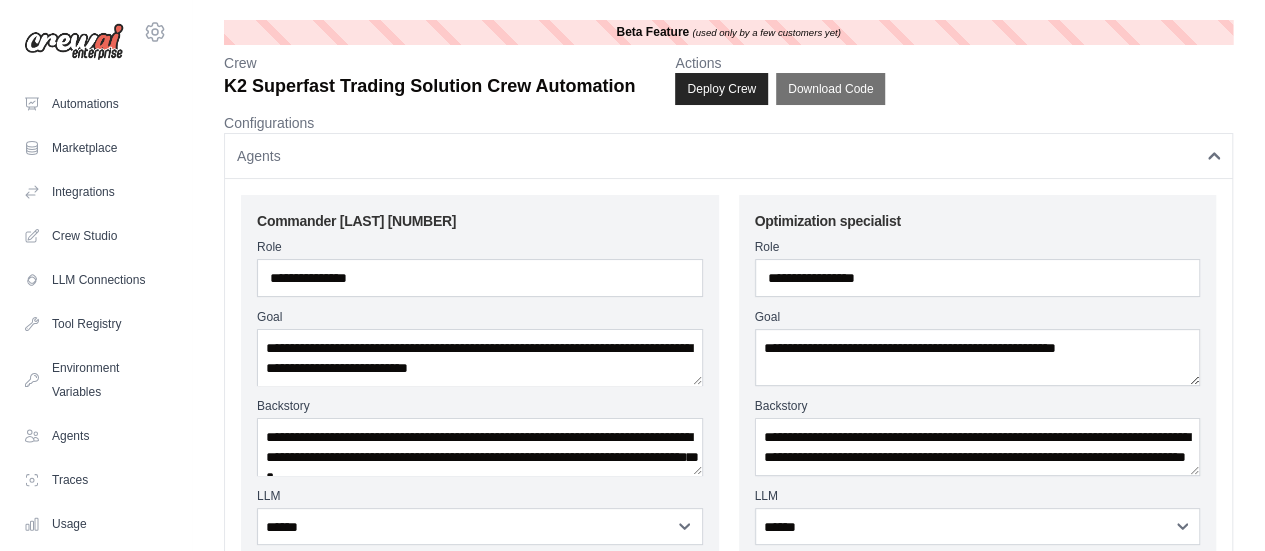 click on "Agents" at bounding box center [728, 156] 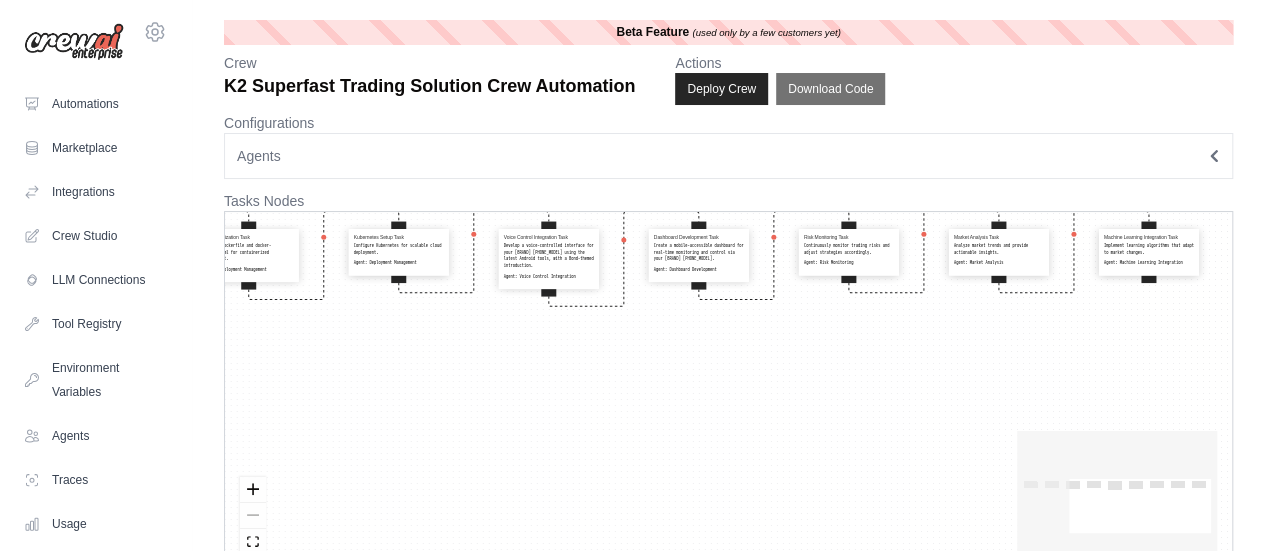 click on "Agents" at bounding box center [728, 156] 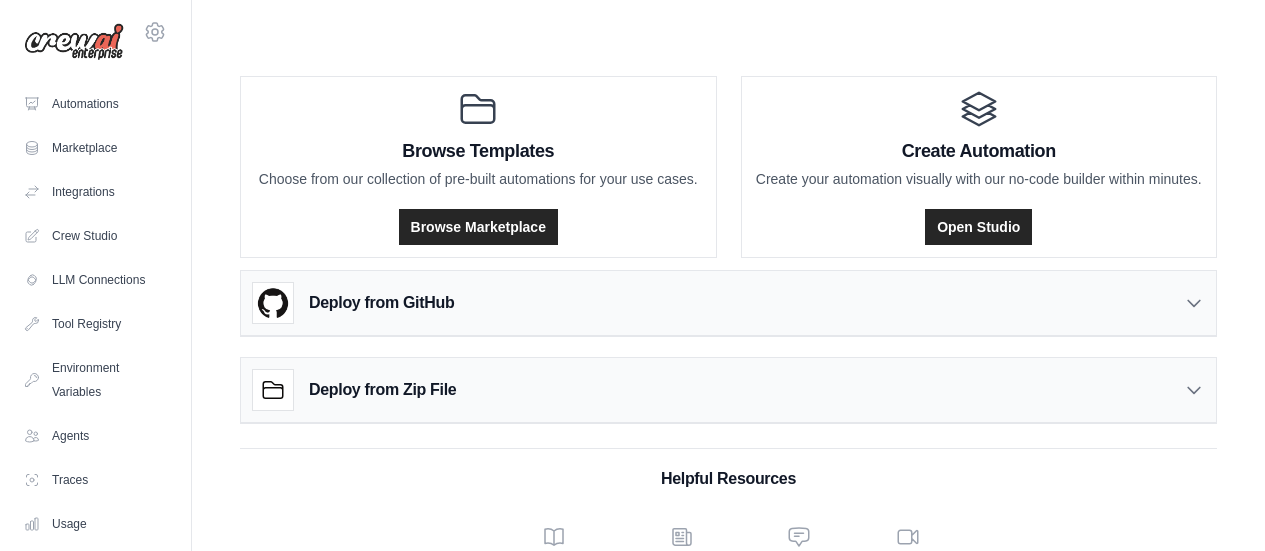 scroll, scrollTop: 0, scrollLeft: 0, axis: both 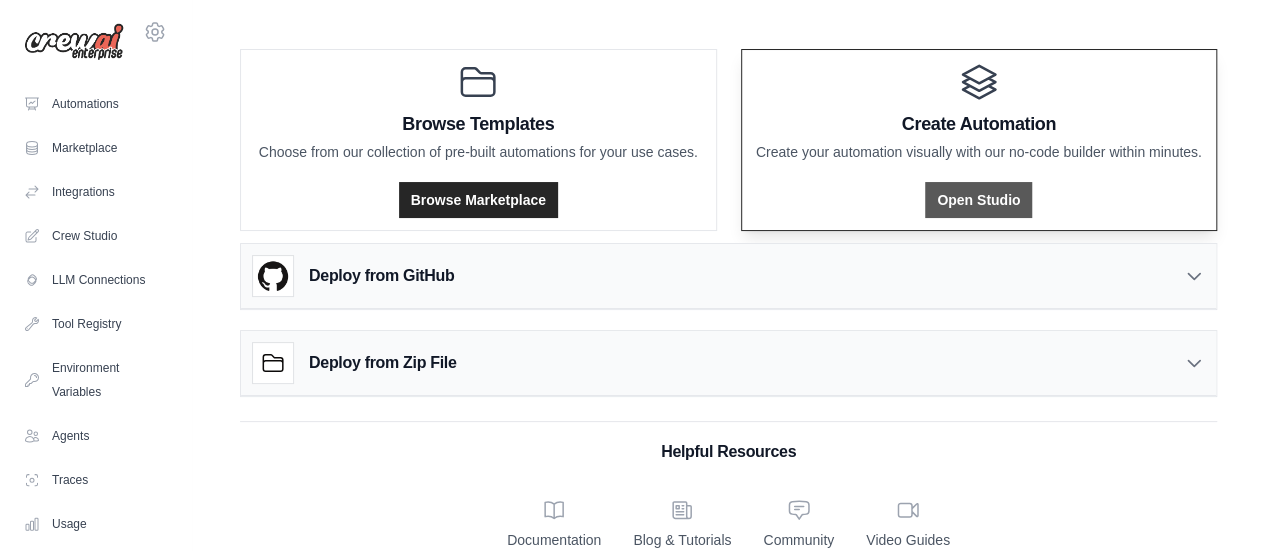 click on "Open Studio" at bounding box center (978, 200) 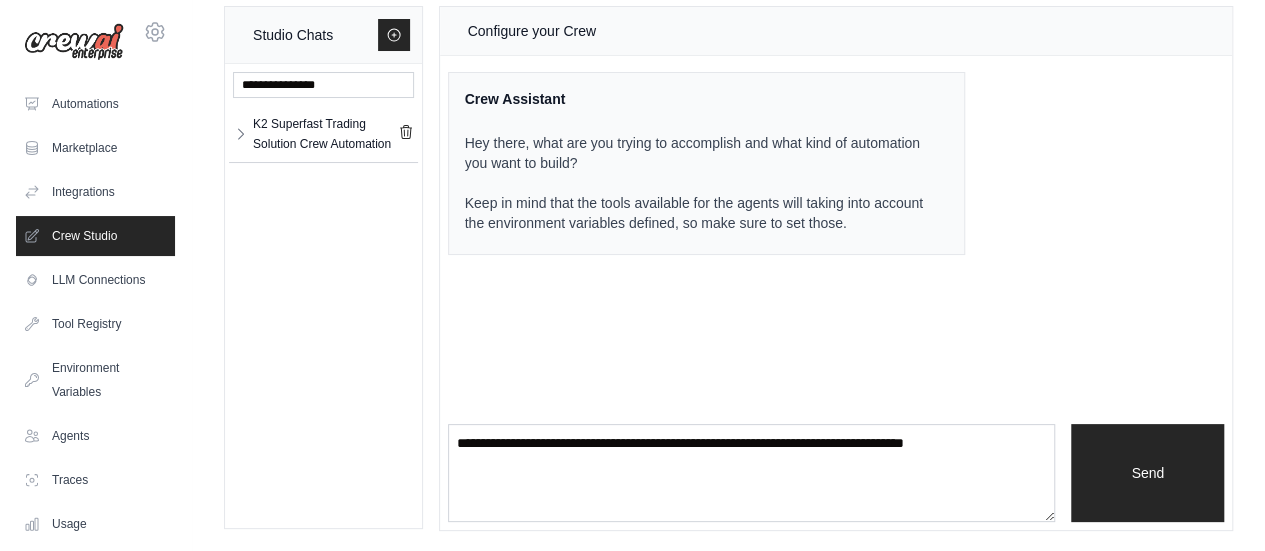 scroll, scrollTop: 0, scrollLeft: 0, axis: both 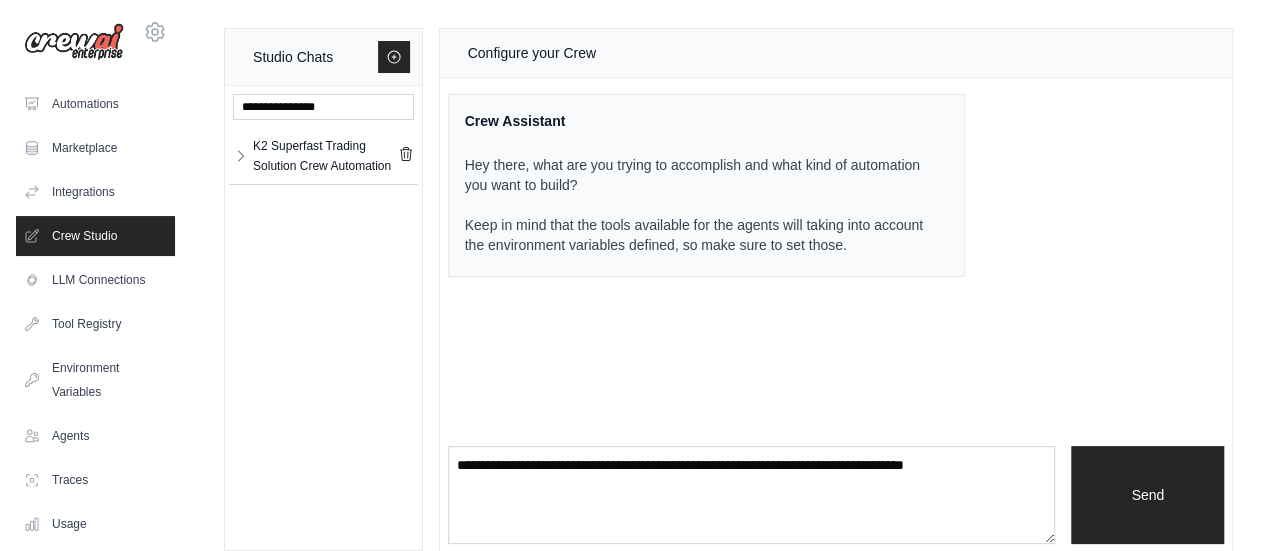 click on "Crew Assistant Hey there, what are you trying to accomplish and what kind of automation you want to build? Keep in mind that the tools available for the agents will taking into account the environment variables defined, so make sure to set those." at bounding box center [836, 185] 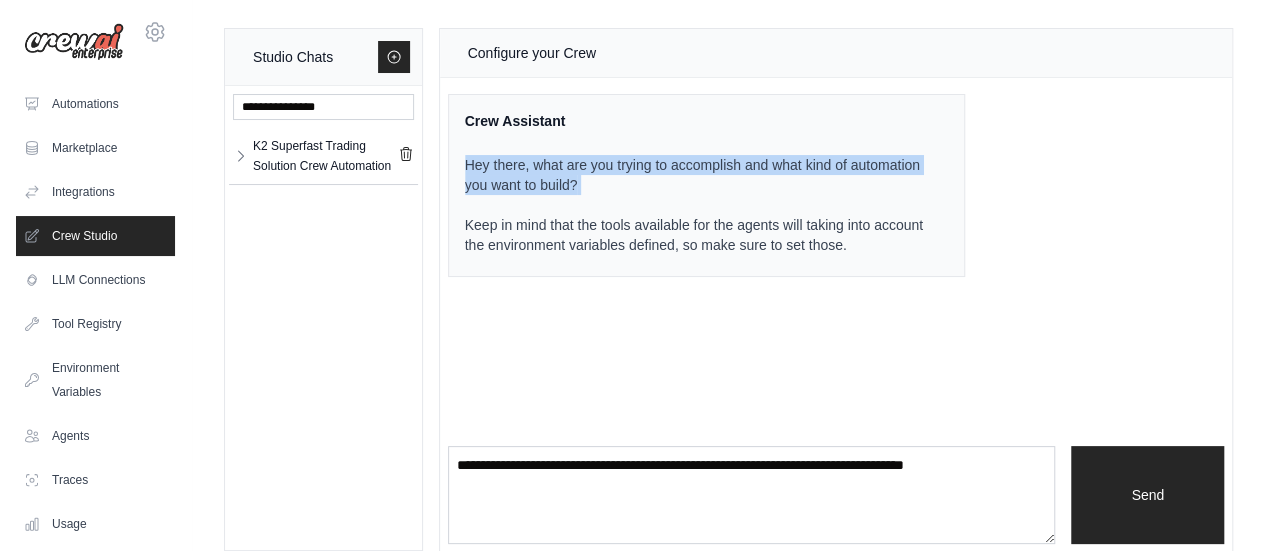 click on "Crew Assistant Hey there, what are you trying to accomplish and what kind of automation you want to build? Keep in mind that the tools available for the agents will taking into account the environment variables defined, so make sure to set those." at bounding box center (836, 185) 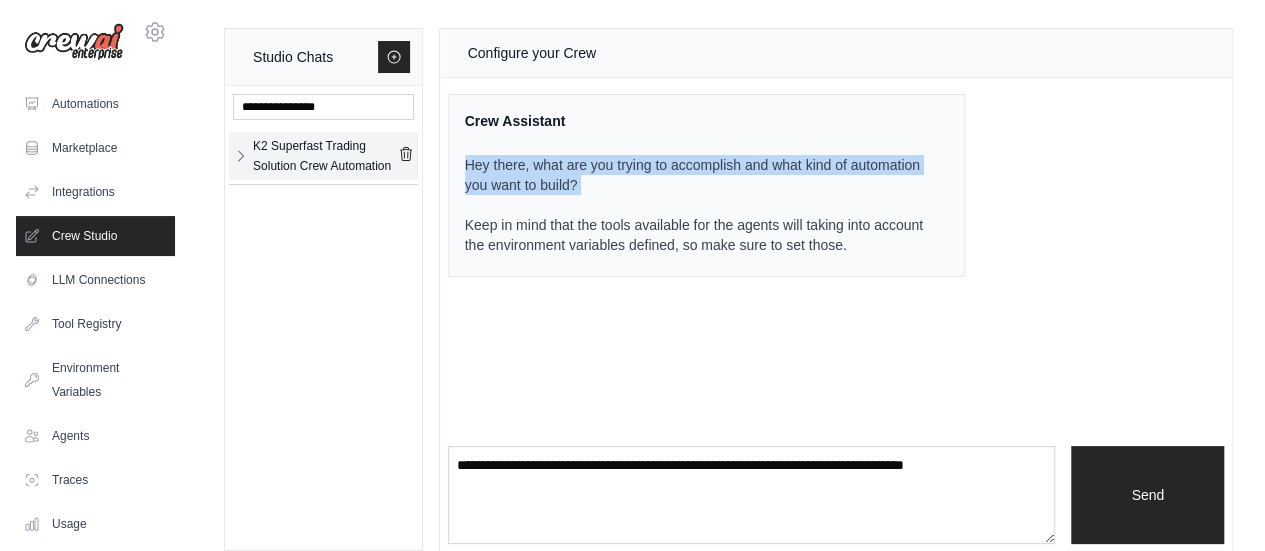 click on "K2 Superfast Trading Solution Crew Automation" at bounding box center (325, 156) 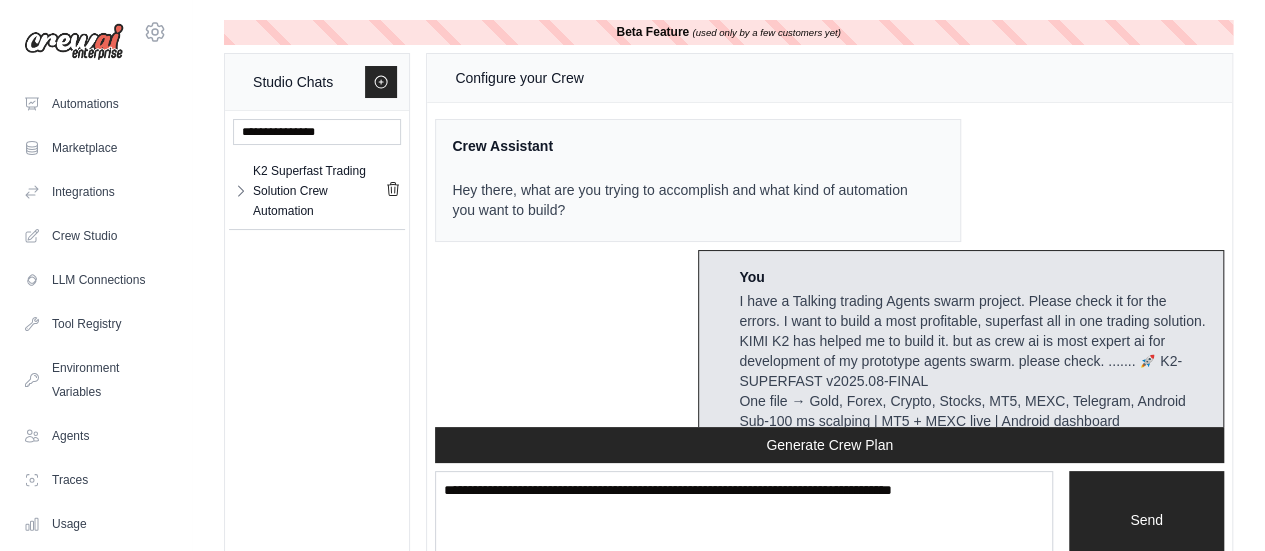 scroll, scrollTop: 17876, scrollLeft: 0, axis: vertical 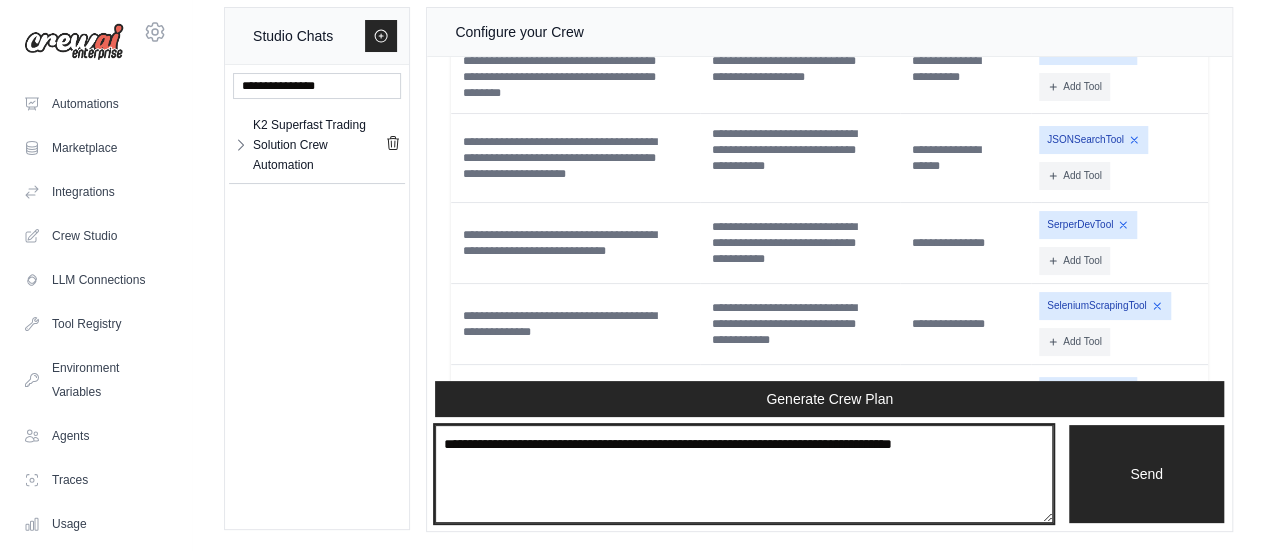 click at bounding box center [744, 474] 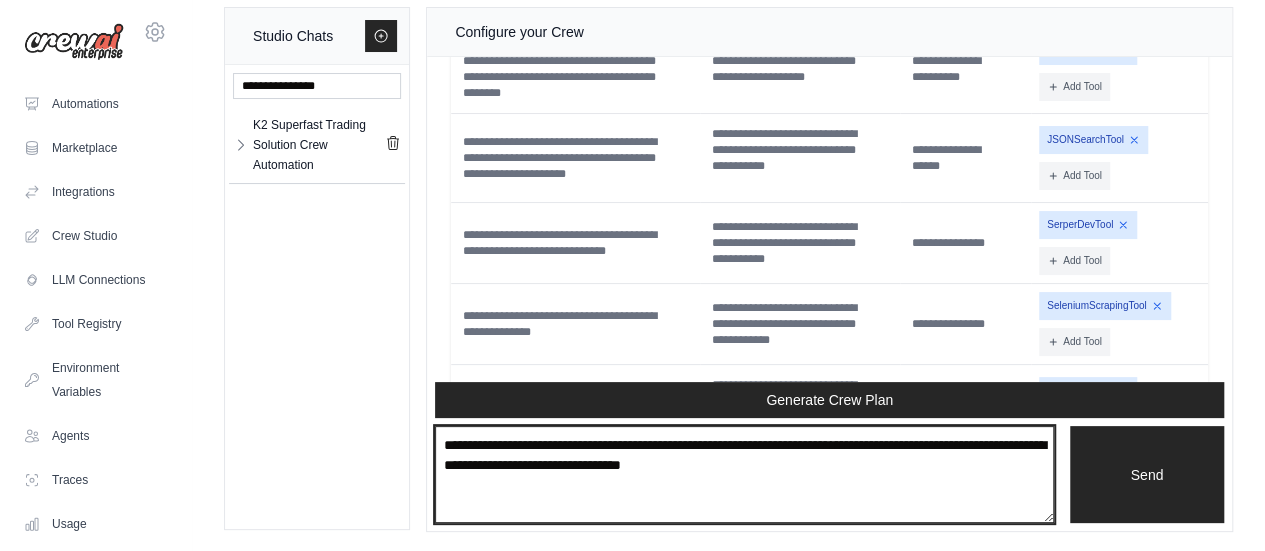 click on "**********" at bounding box center [744, 474] 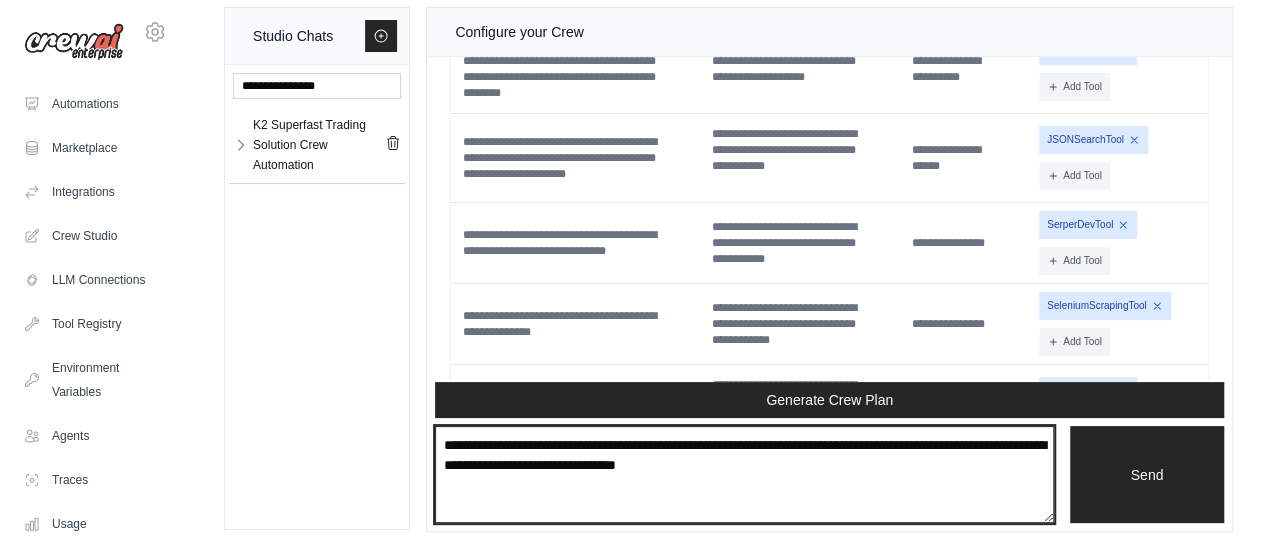 click on "**********" at bounding box center [744, 474] 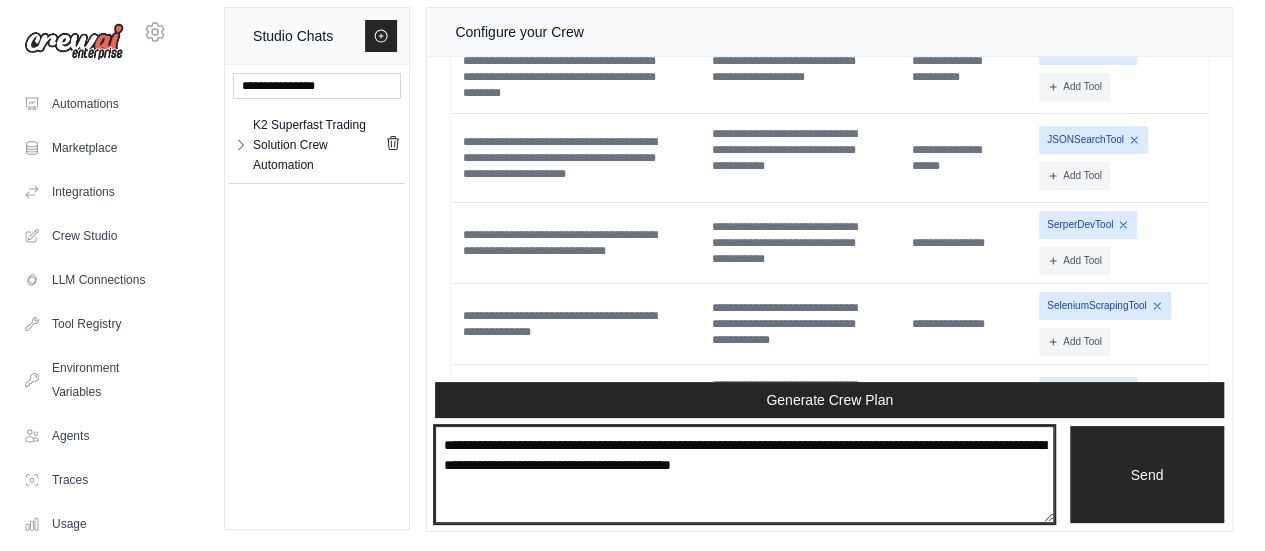 click on "**********" at bounding box center (744, 474) 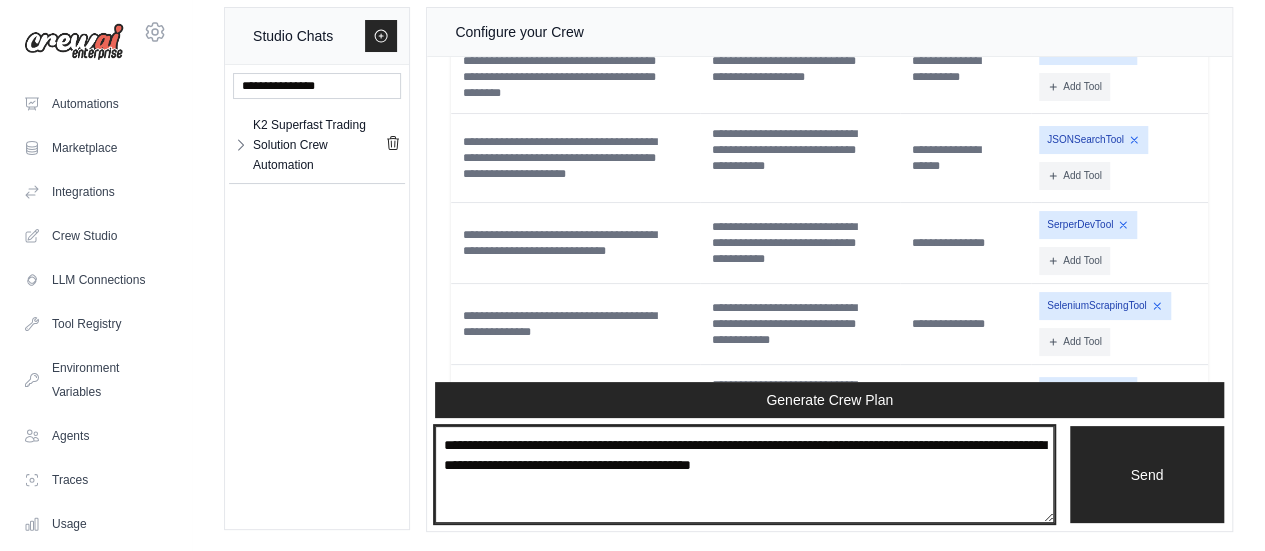 click on "**********" at bounding box center (744, 474) 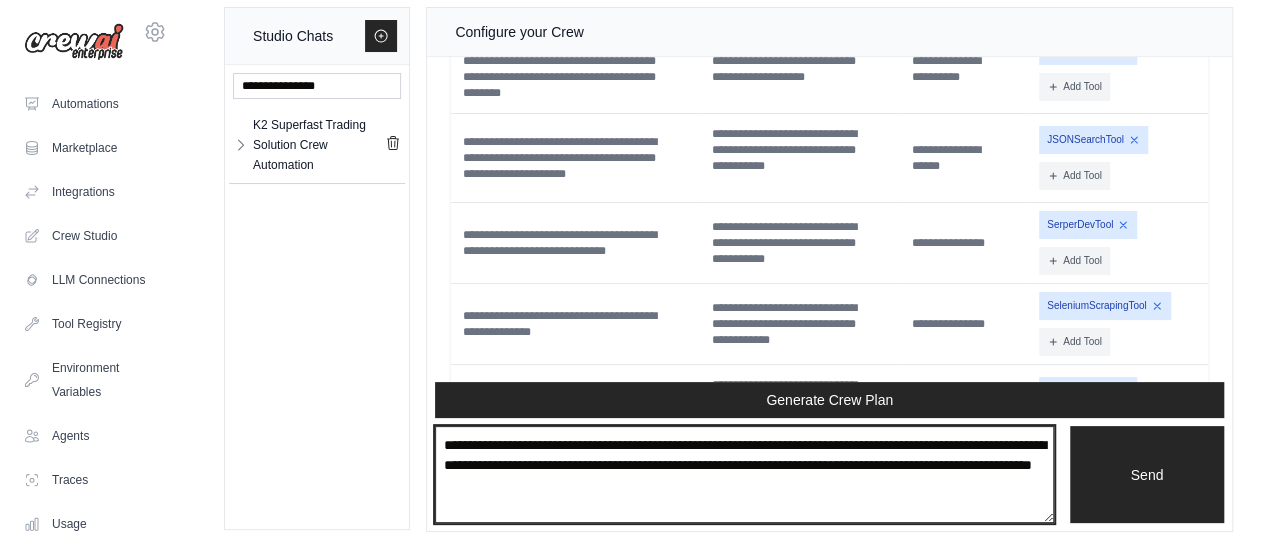 paste on "**********" 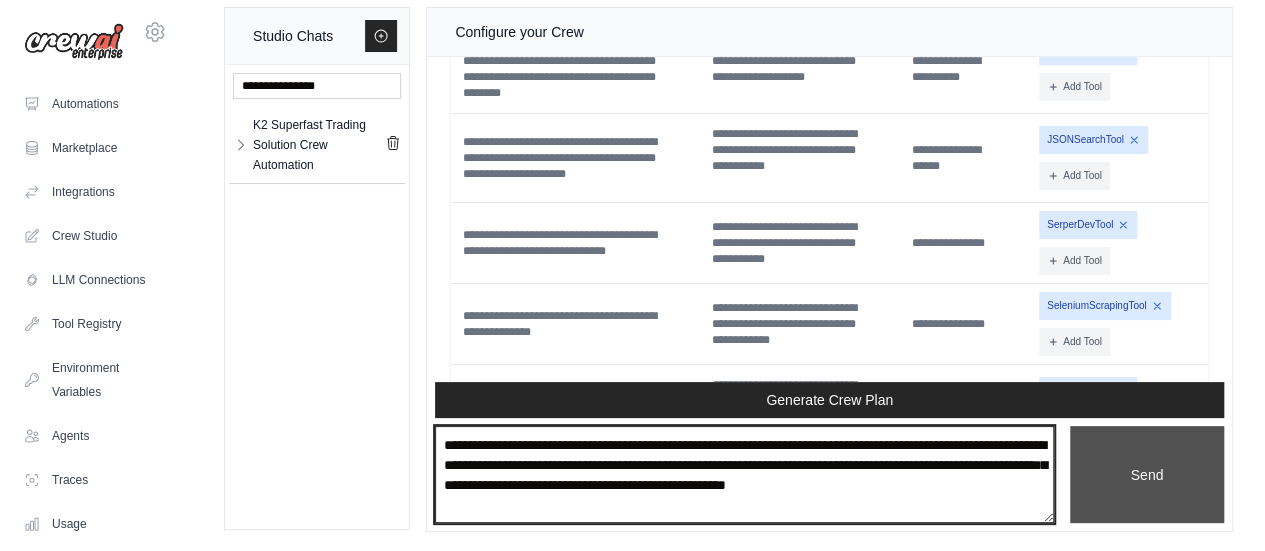 type on "**********" 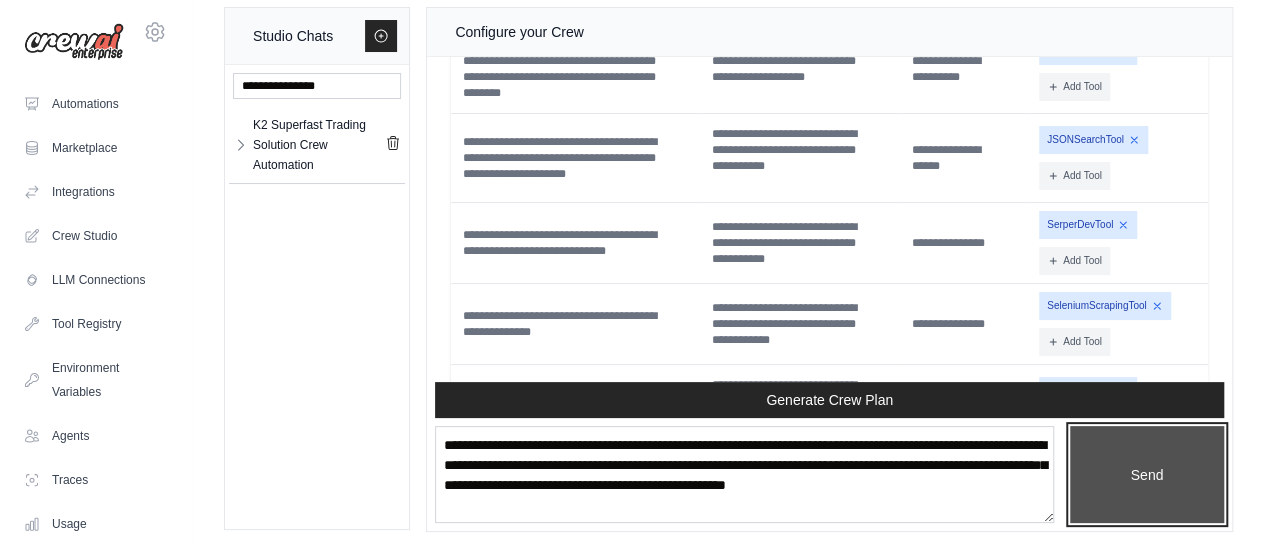 click on "Send" at bounding box center (1147, 474) 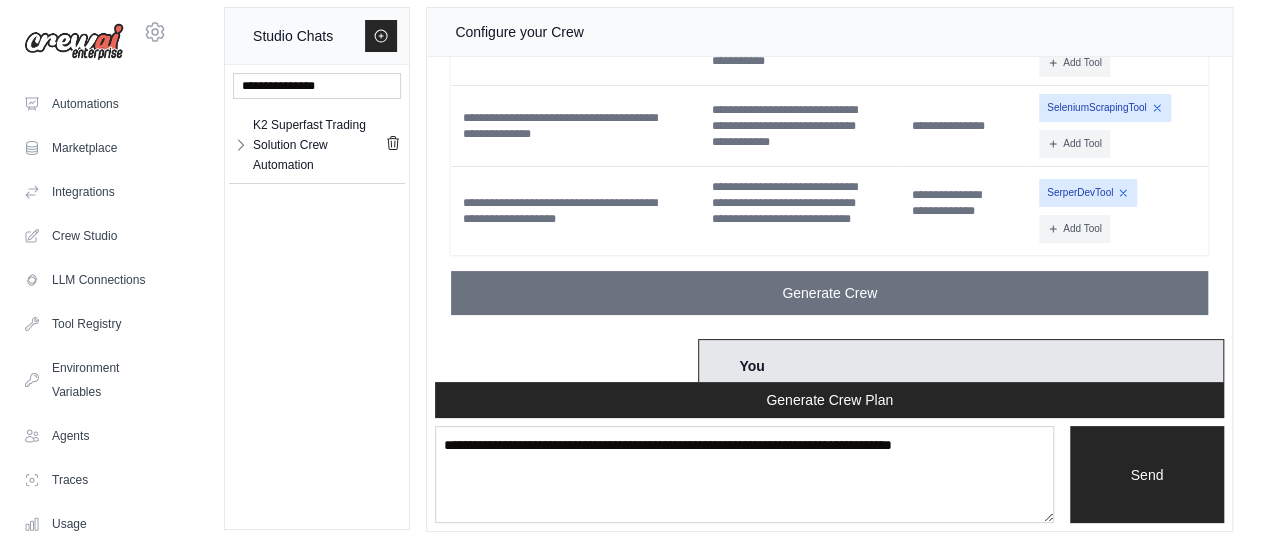 scroll, scrollTop: 18640, scrollLeft: 0, axis: vertical 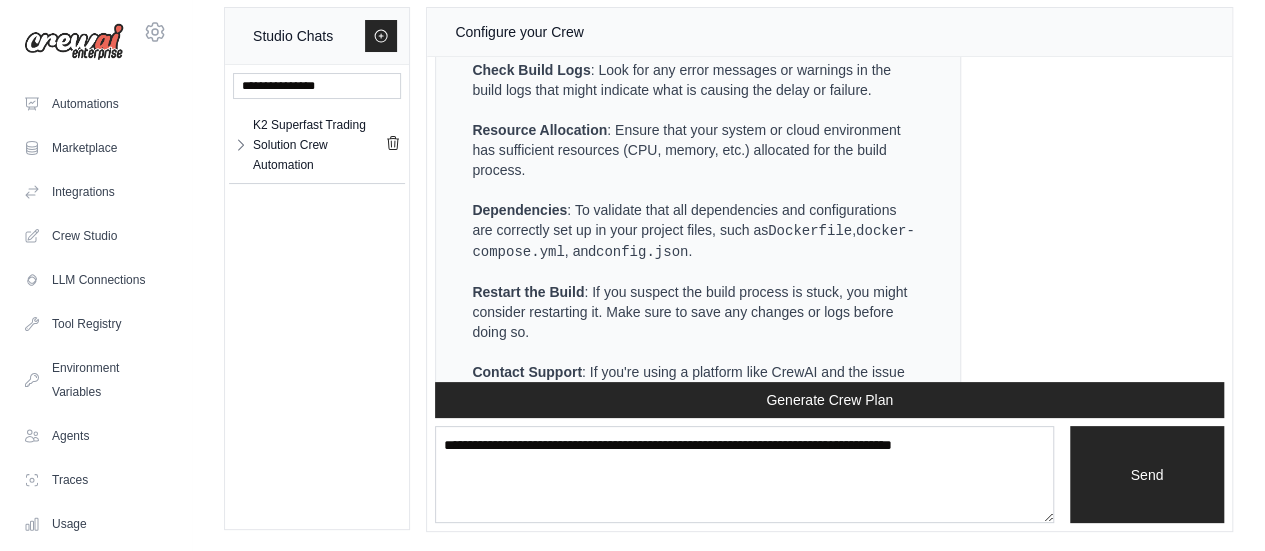 click on "Crew Assistant Hey there, what are you trying to accomplish and what kind of automation you want to build?
You I have a Talking trading Agents swarm project. Please check it for the errors. I want to build a most profitable, superfast all in one trading solution. KIMI K2 has helped me to build it. but as crew ai is most expert ai for development of my prototype agents swarm. please check. ....... 🚀 K2-SUPERFAST v2025.08-FINAL One file → Gold, Forex, Crypto, Stocks, MT5, MEXC, Telegram, Android Sub-100 ms scalping | MT5 + MEXC live | Android dashboard Plug-and-play for PC, cloud, phone – ready to launch tonight 📦 Single file (drop anywhere & run) ✅ File-tree k2-launch/ ├── k2_final.py # 1 file, all logic ├── config.json # your live keys ├── run.bat # Windows 1-click ├── run.sh # Mac/Linux 1-click ├── docker-compose.yml # cloud 1-line k2_final.py (copy-paste once)" at bounding box center [829, 219] 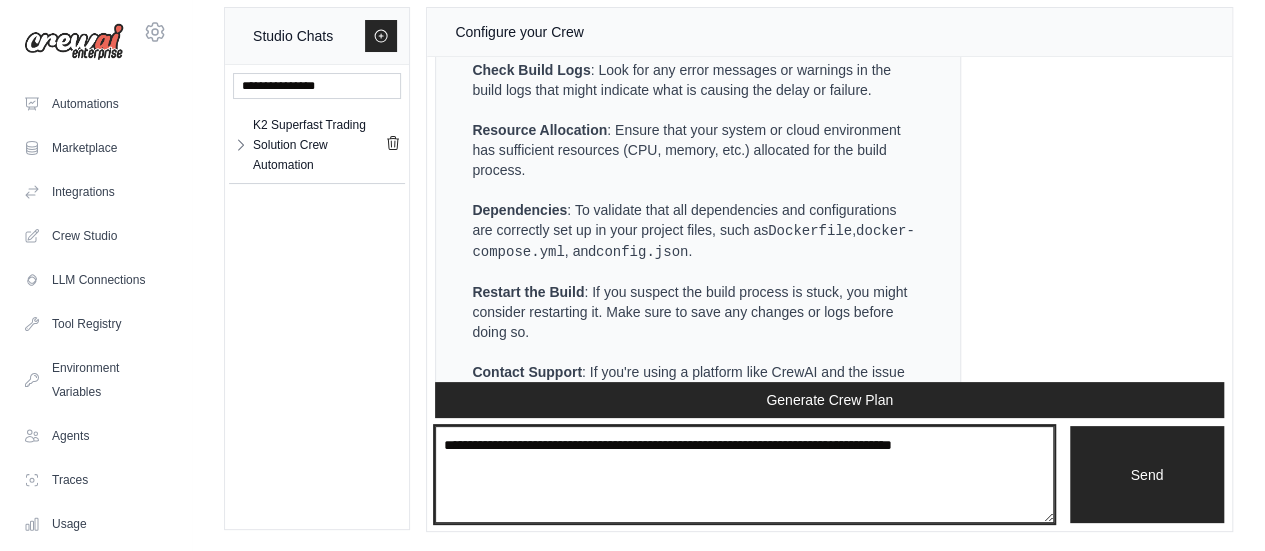 click at bounding box center (744, 474) 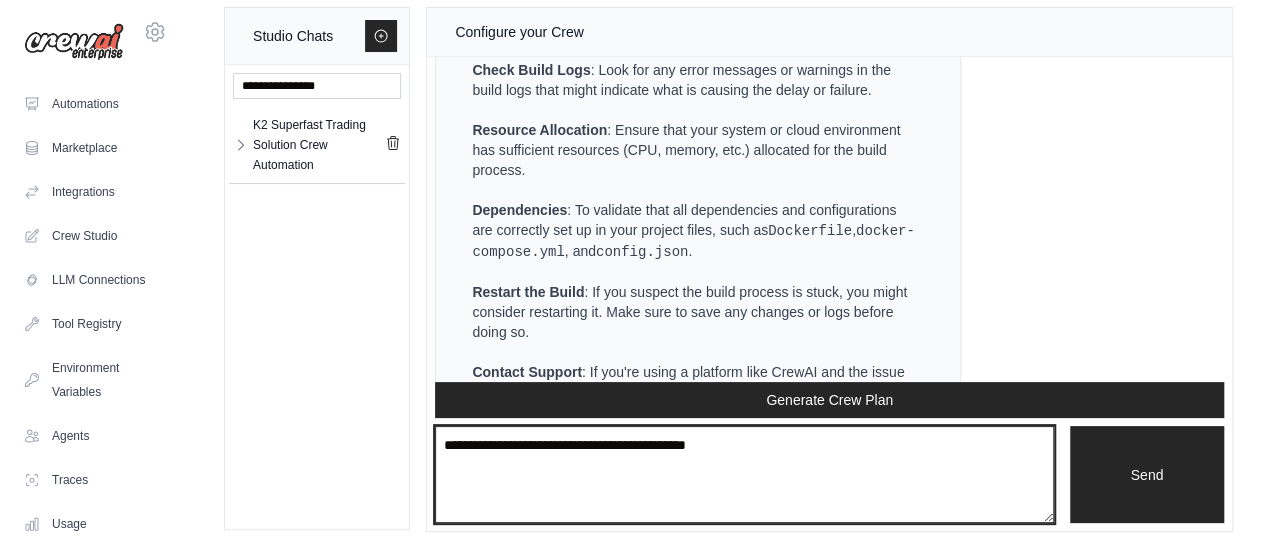 drag, startPoint x: 727, startPoint y: 447, endPoint x: 706, endPoint y: 470, distance: 31.144823 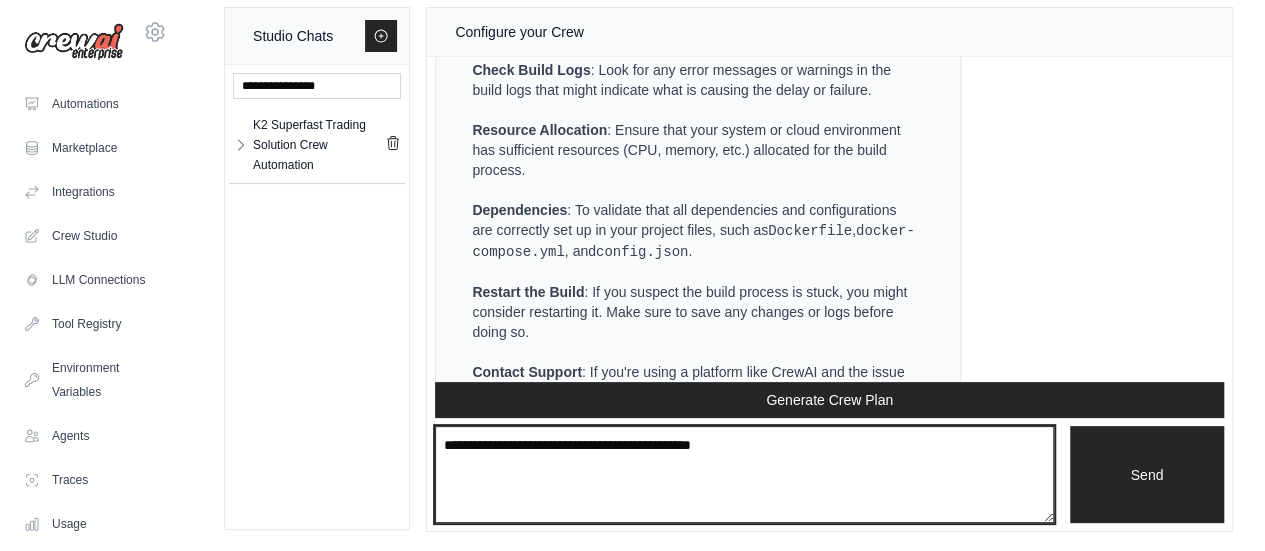 click on "**********" at bounding box center (744, 474) 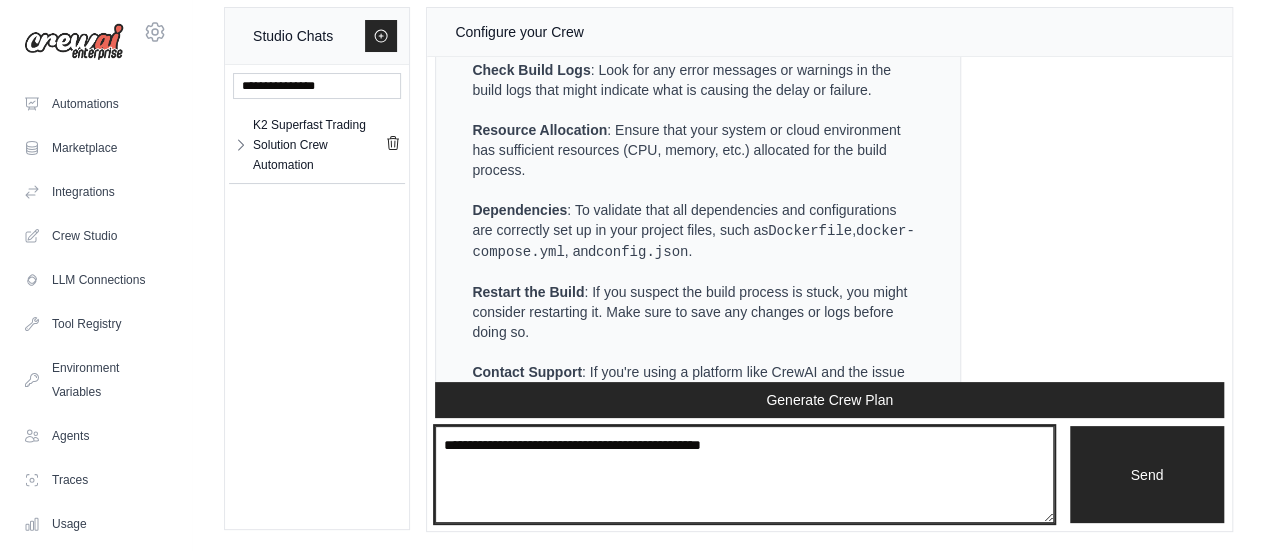 click on "**********" at bounding box center [744, 474] 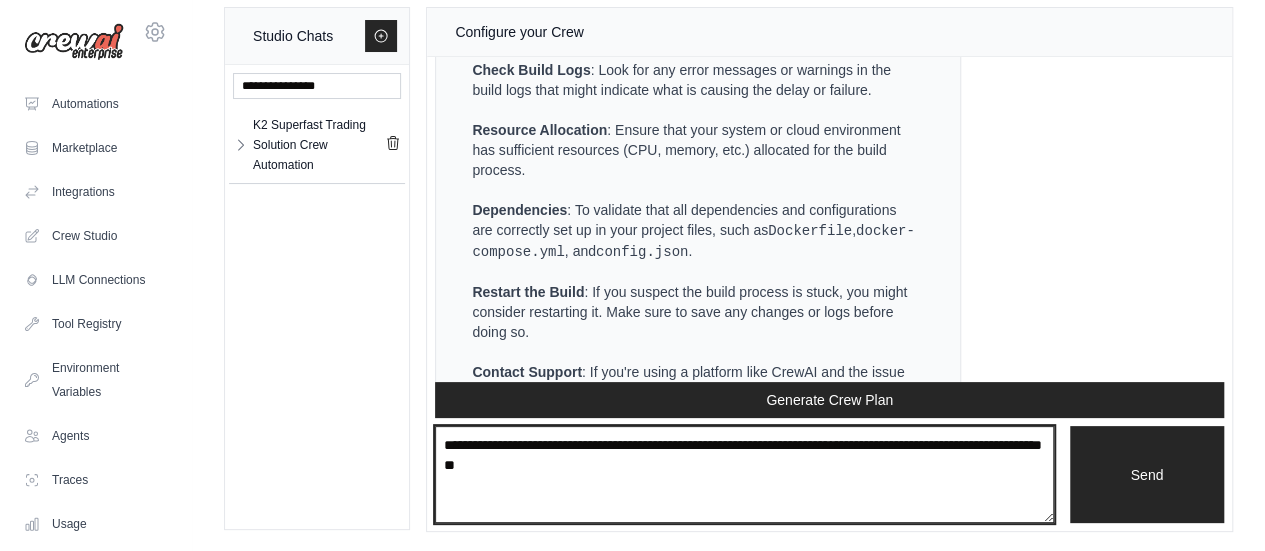click on "**********" at bounding box center (744, 474) 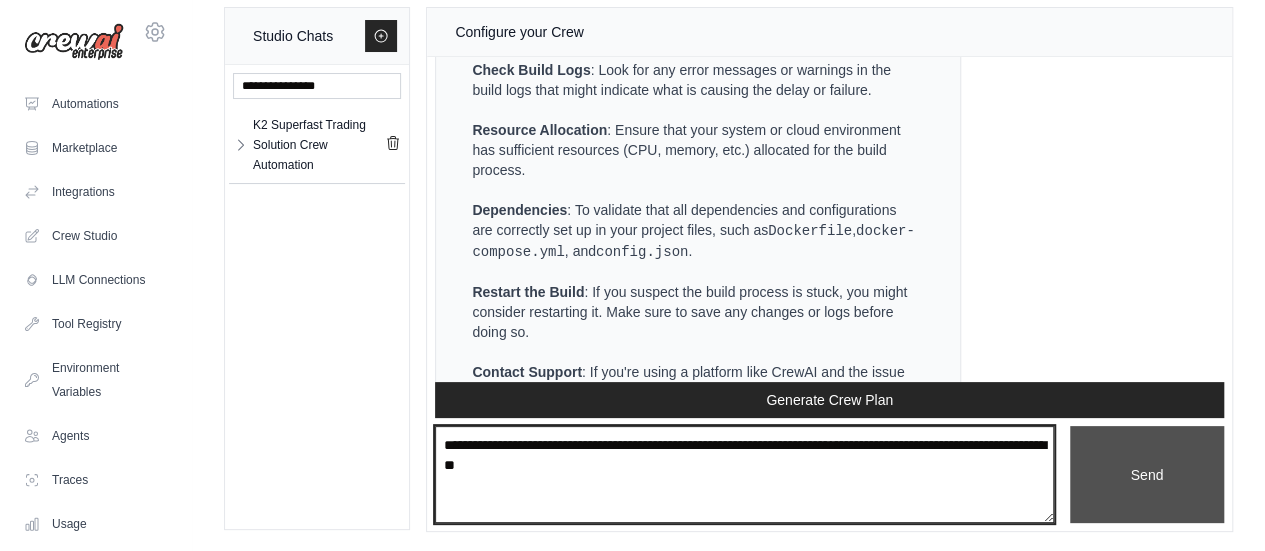 type on "**********" 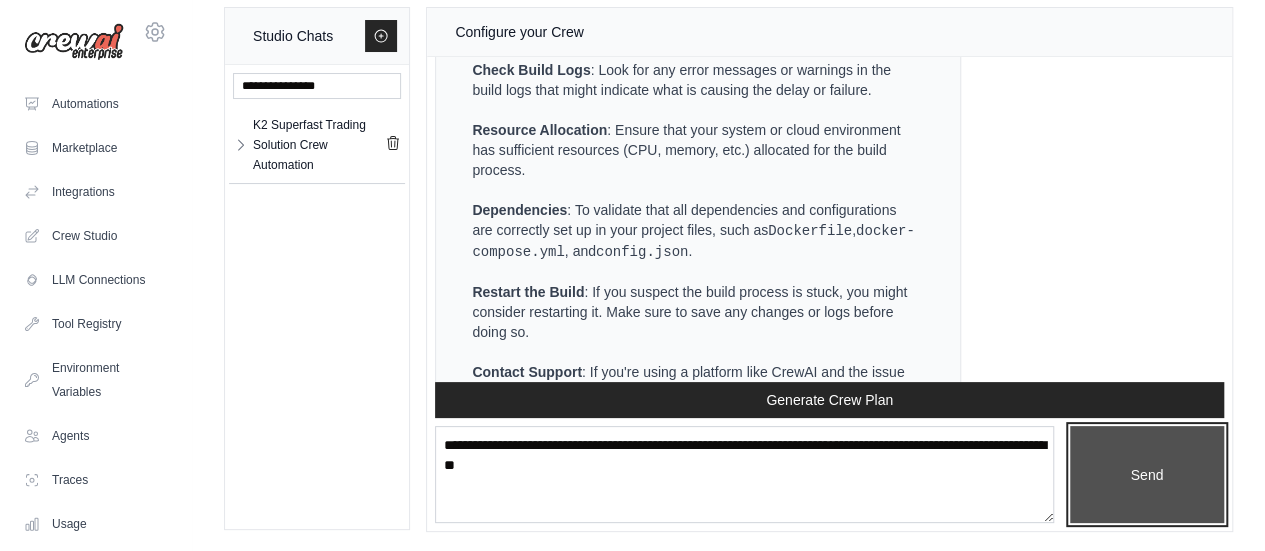 click on "Send" at bounding box center [1147, 474] 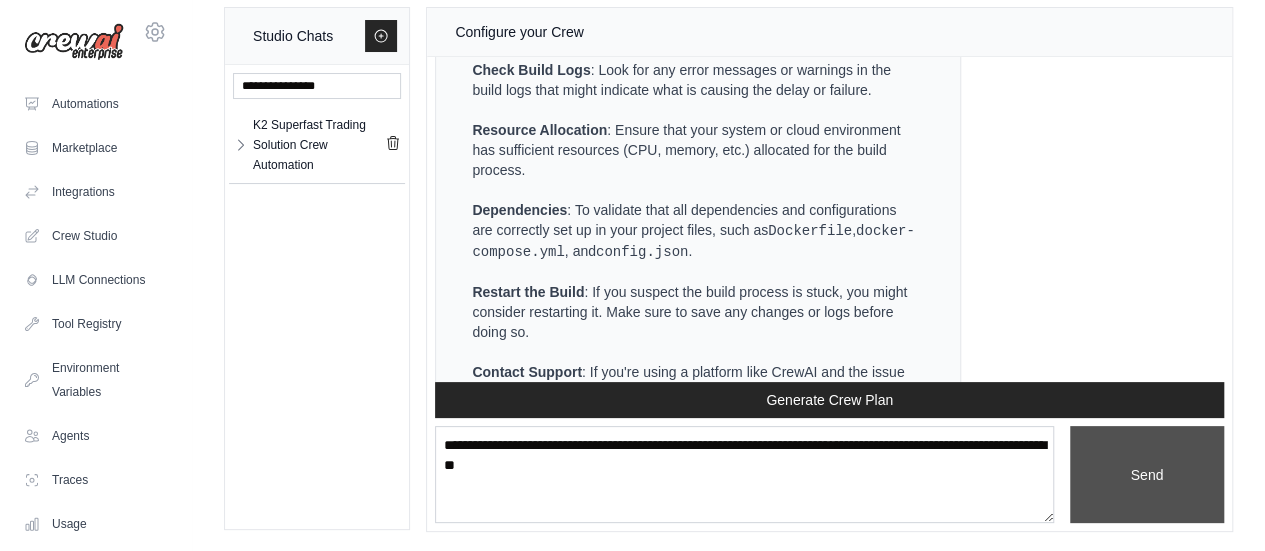 type 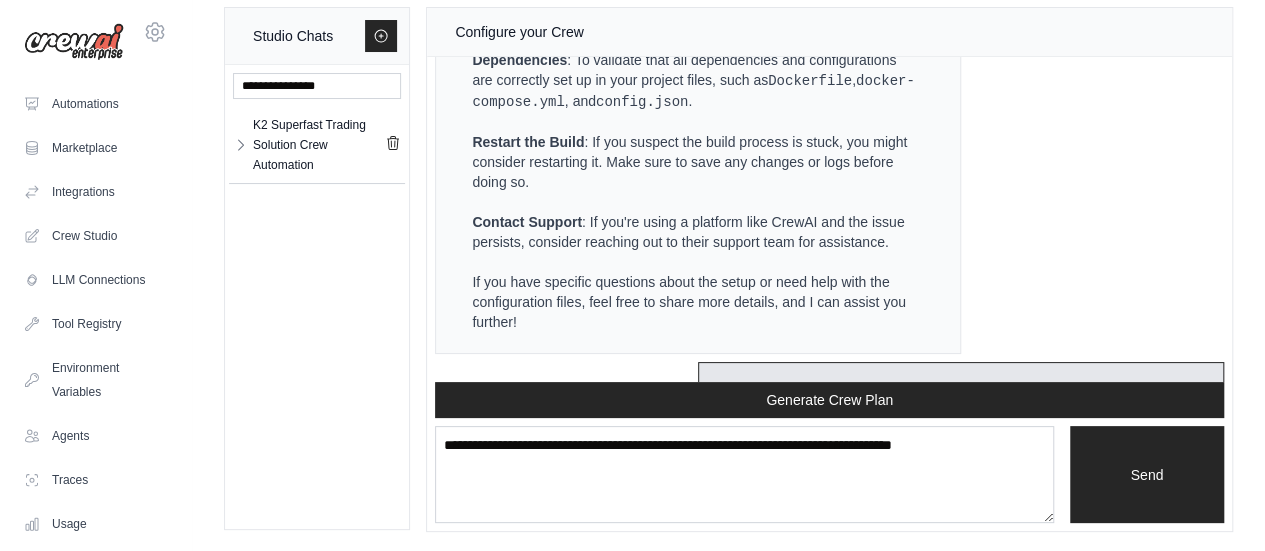scroll, scrollTop: 19436, scrollLeft: 0, axis: vertical 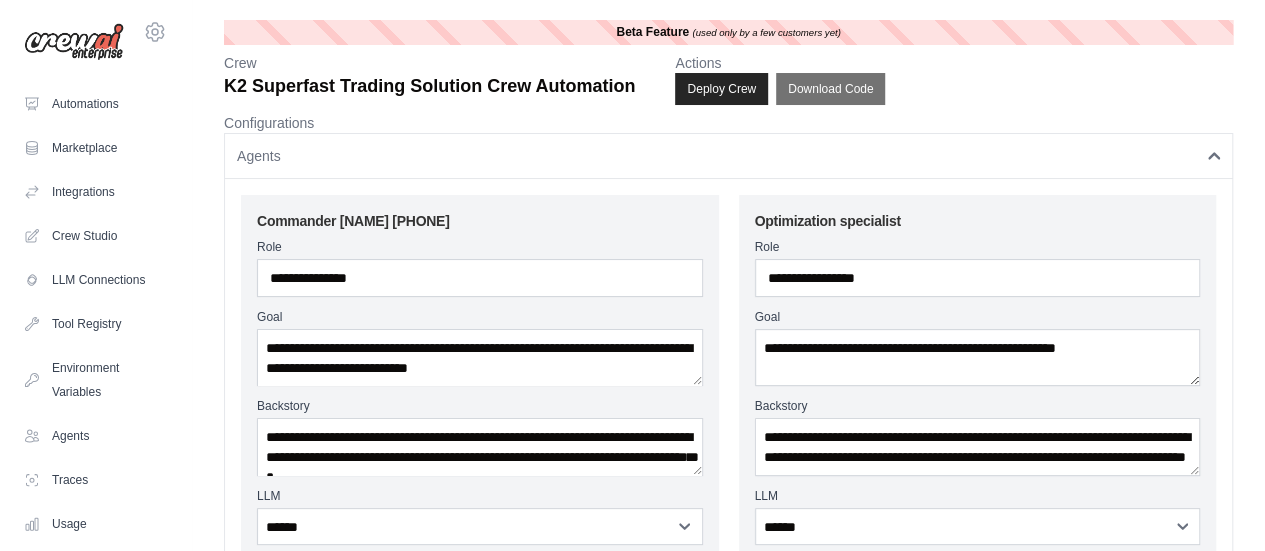drag, startPoint x: 1226, startPoint y: 76, endPoint x: 1273, endPoint y: 57, distance: 50.695168 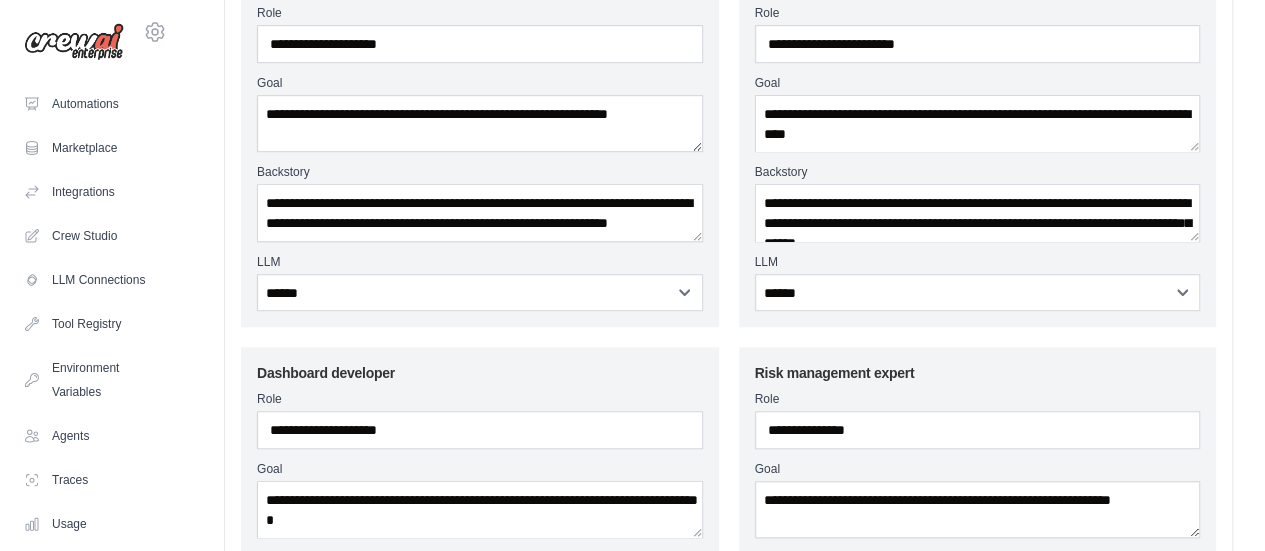 scroll, scrollTop: 622, scrollLeft: 0, axis: vertical 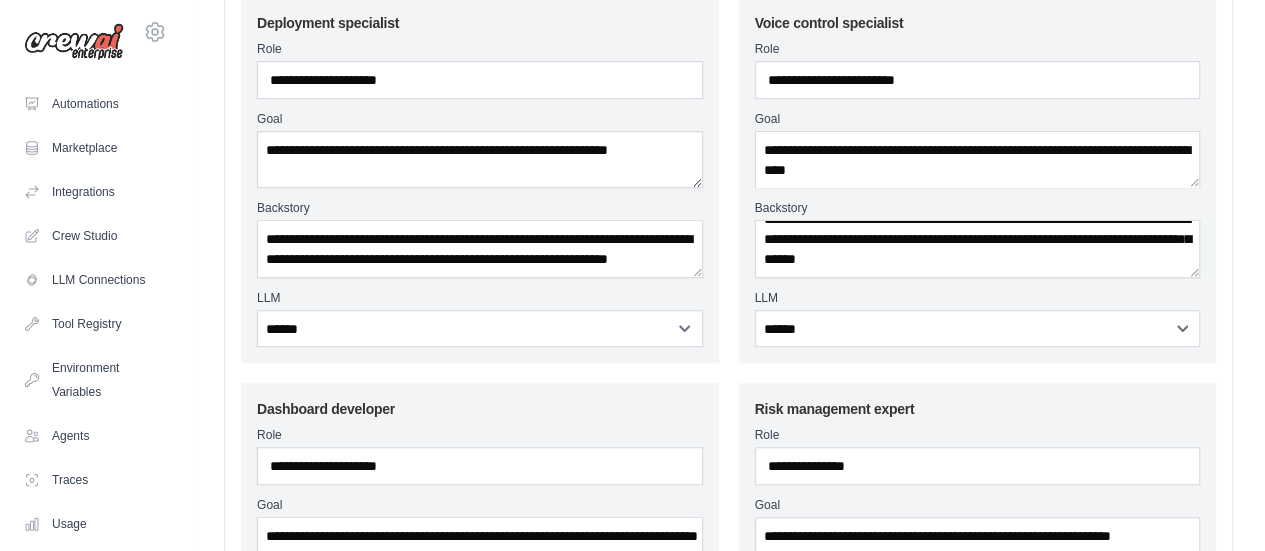 click on "Role" at bounding box center (978, 435) 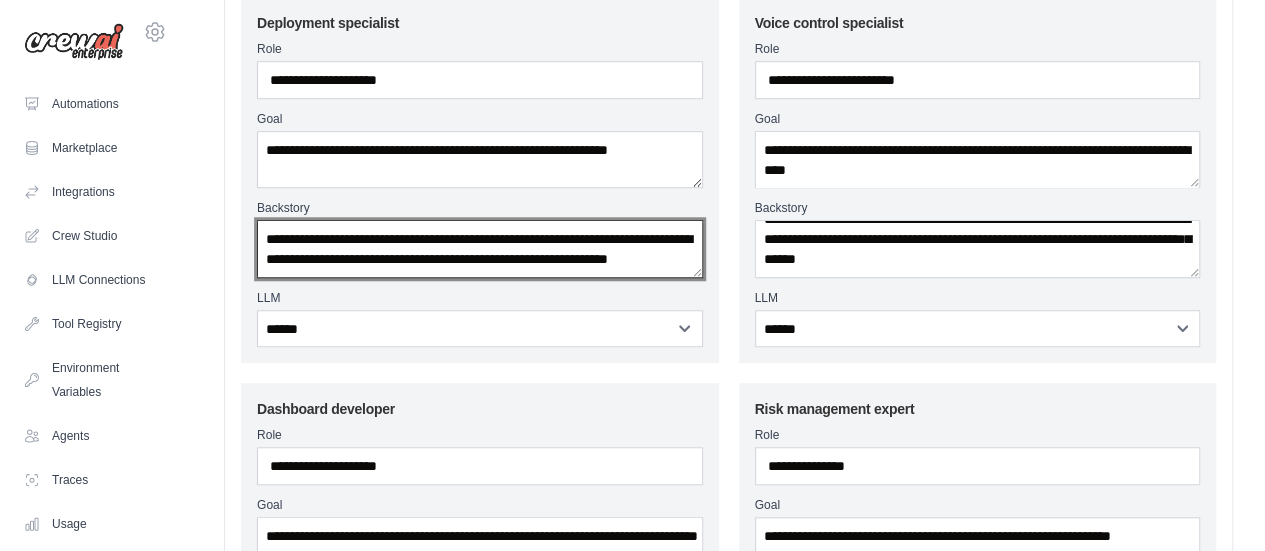 scroll, scrollTop: 20, scrollLeft: 0, axis: vertical 